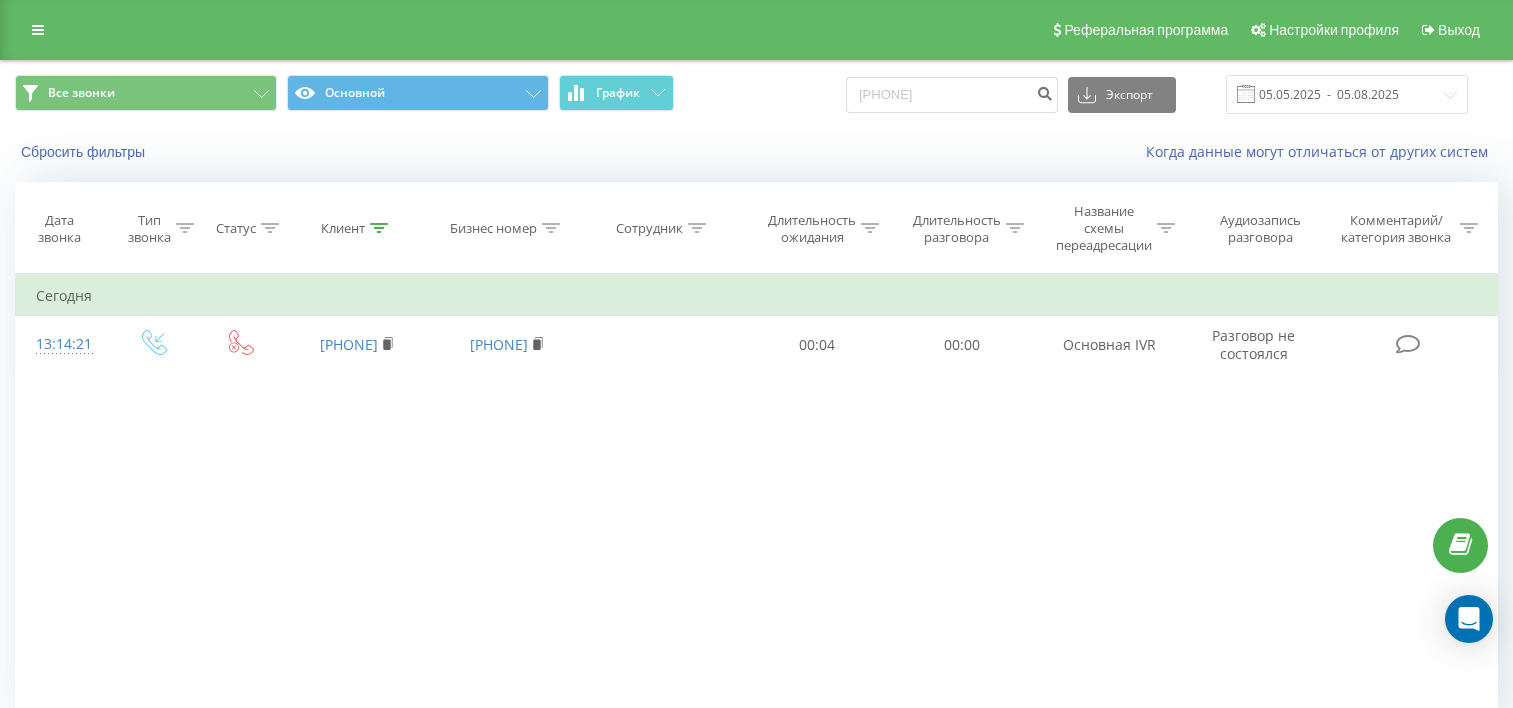 scroll, scrollTop: 0, scrollLeft: 0, axis: both 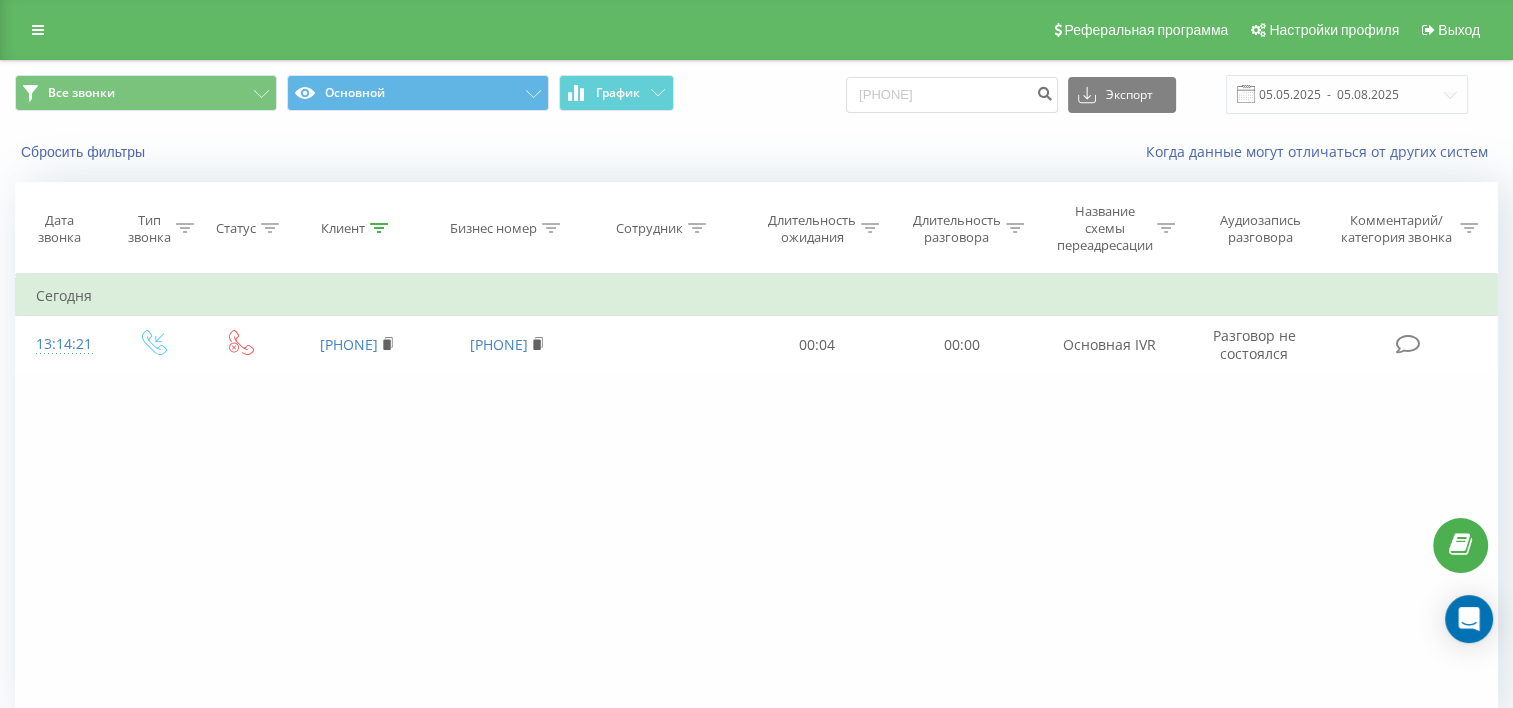 click on "77014440016" at bounding box center [952, 95] 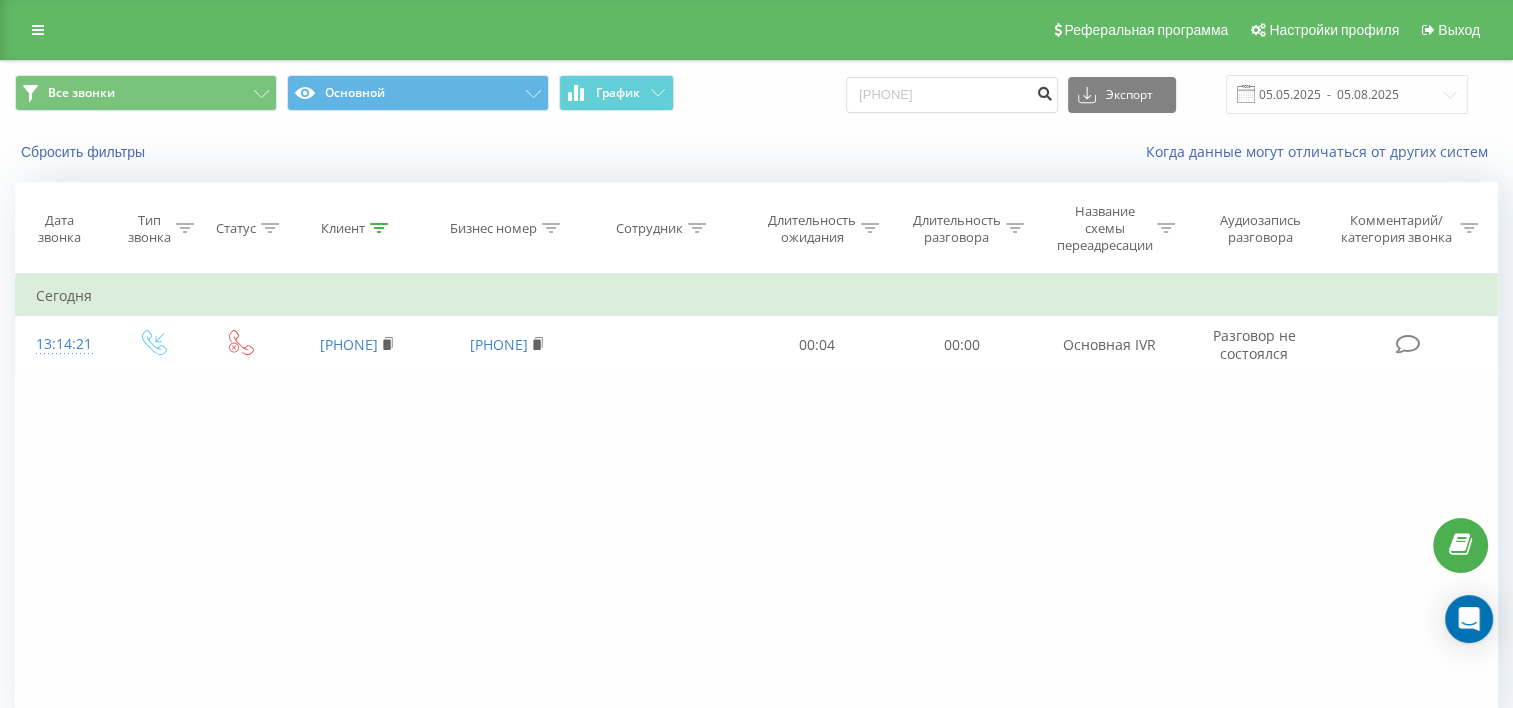 type on "[PHONE]" 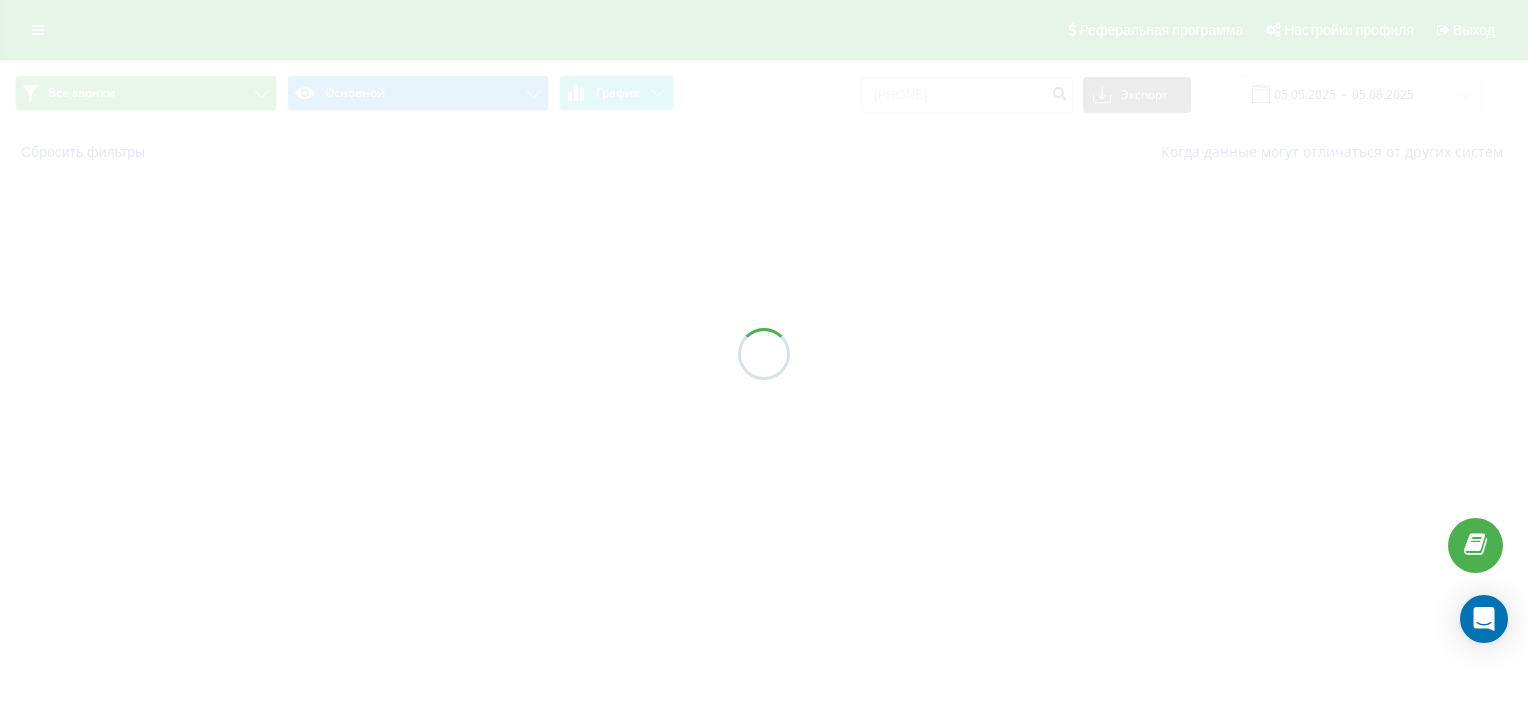 scroll, scrollTop: 0, scrollLeft: 0, axis: both 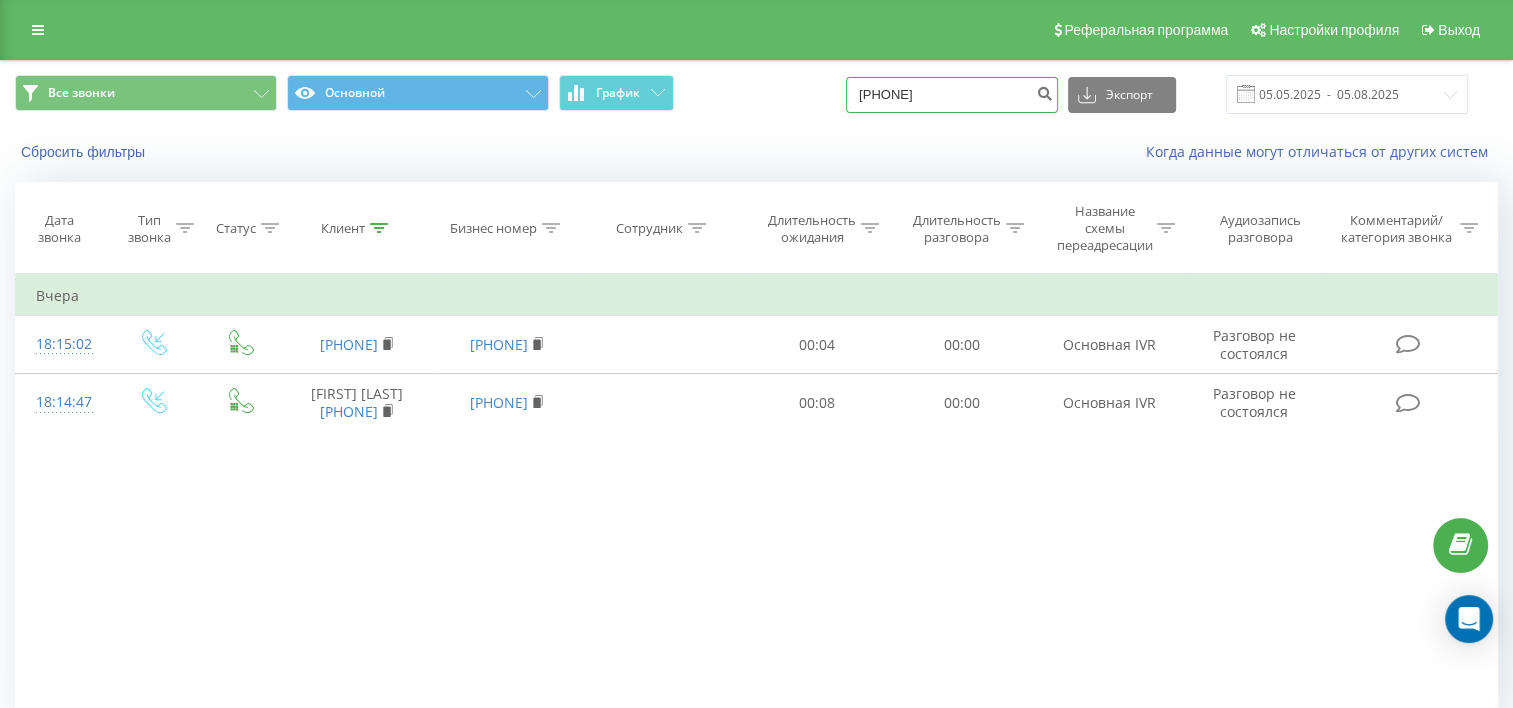 click on "[PHONE]" at bounding box center [952, 95] 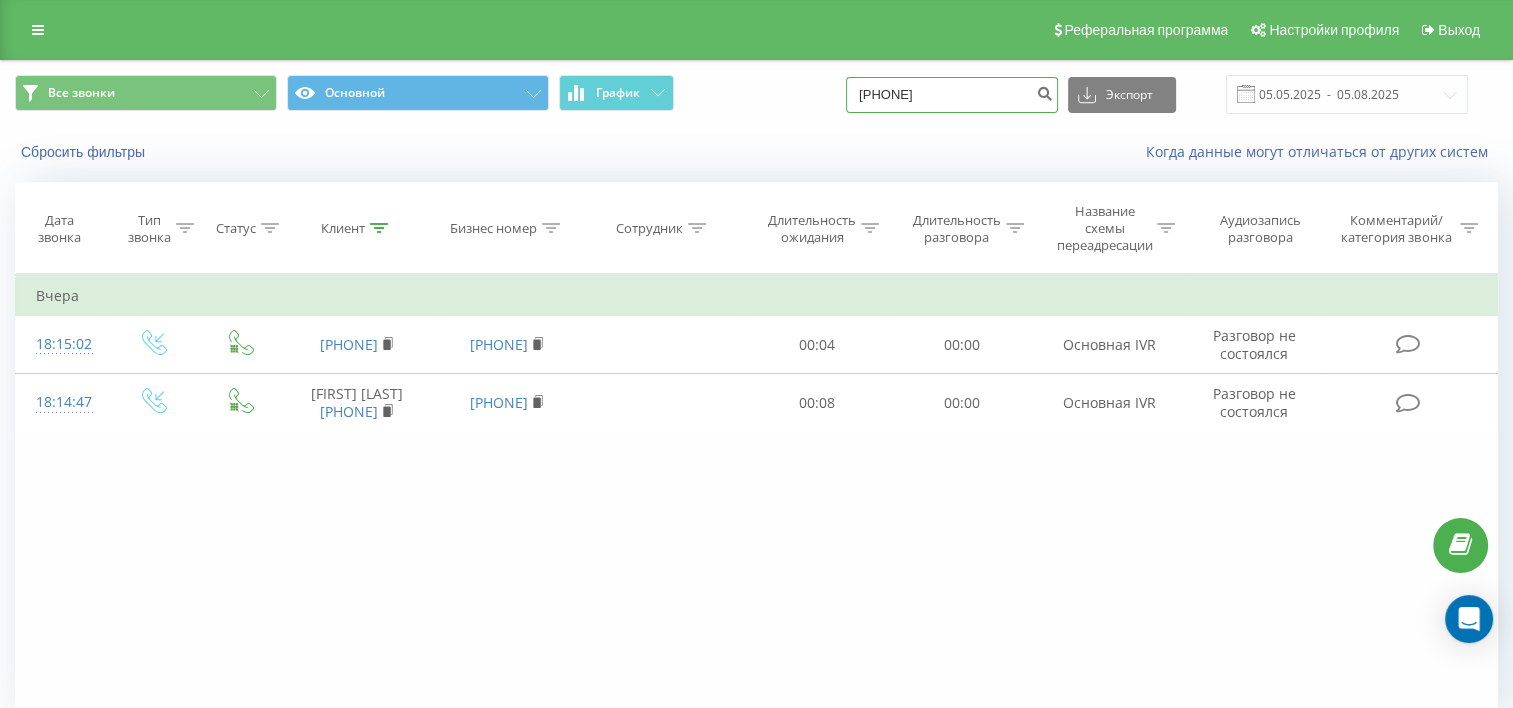 paste on "[PHONE]" 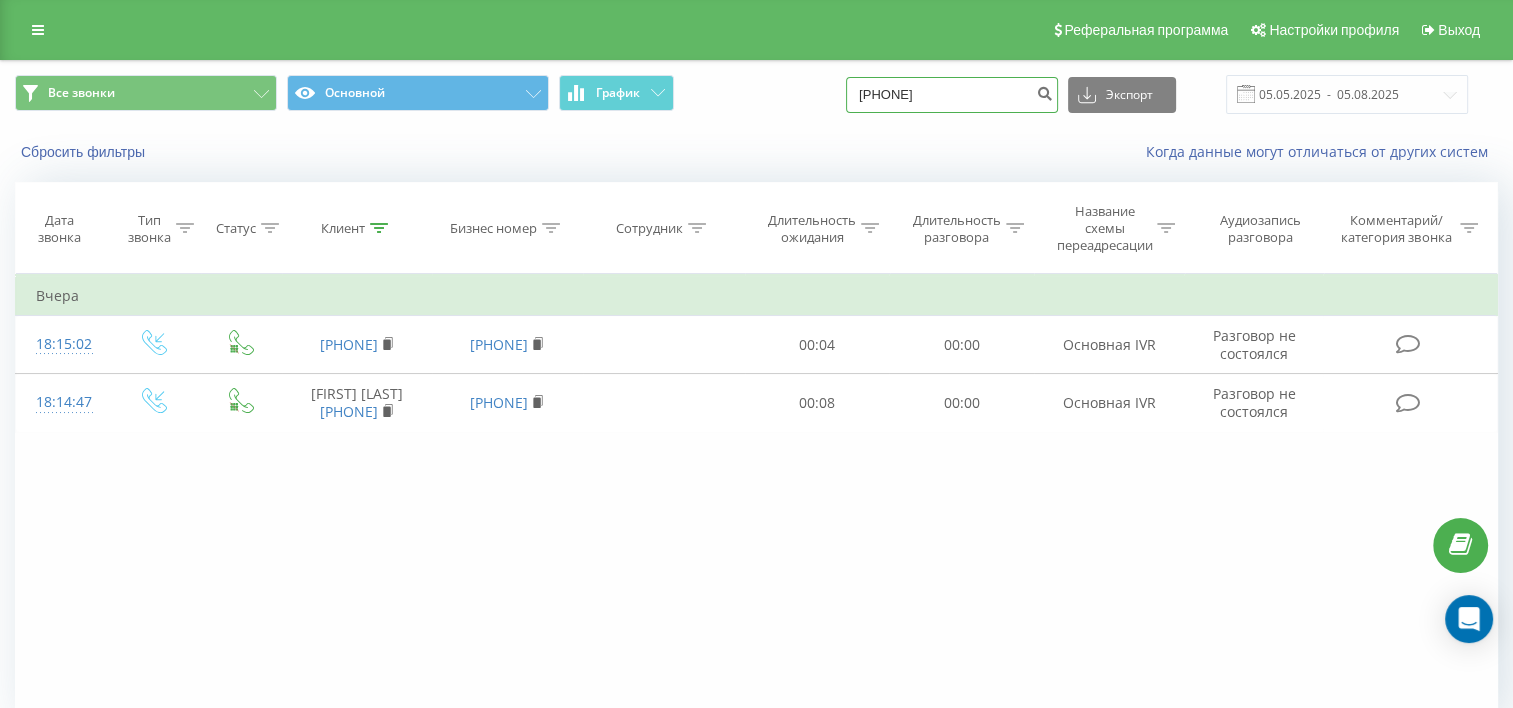 type on "[PHONE]" 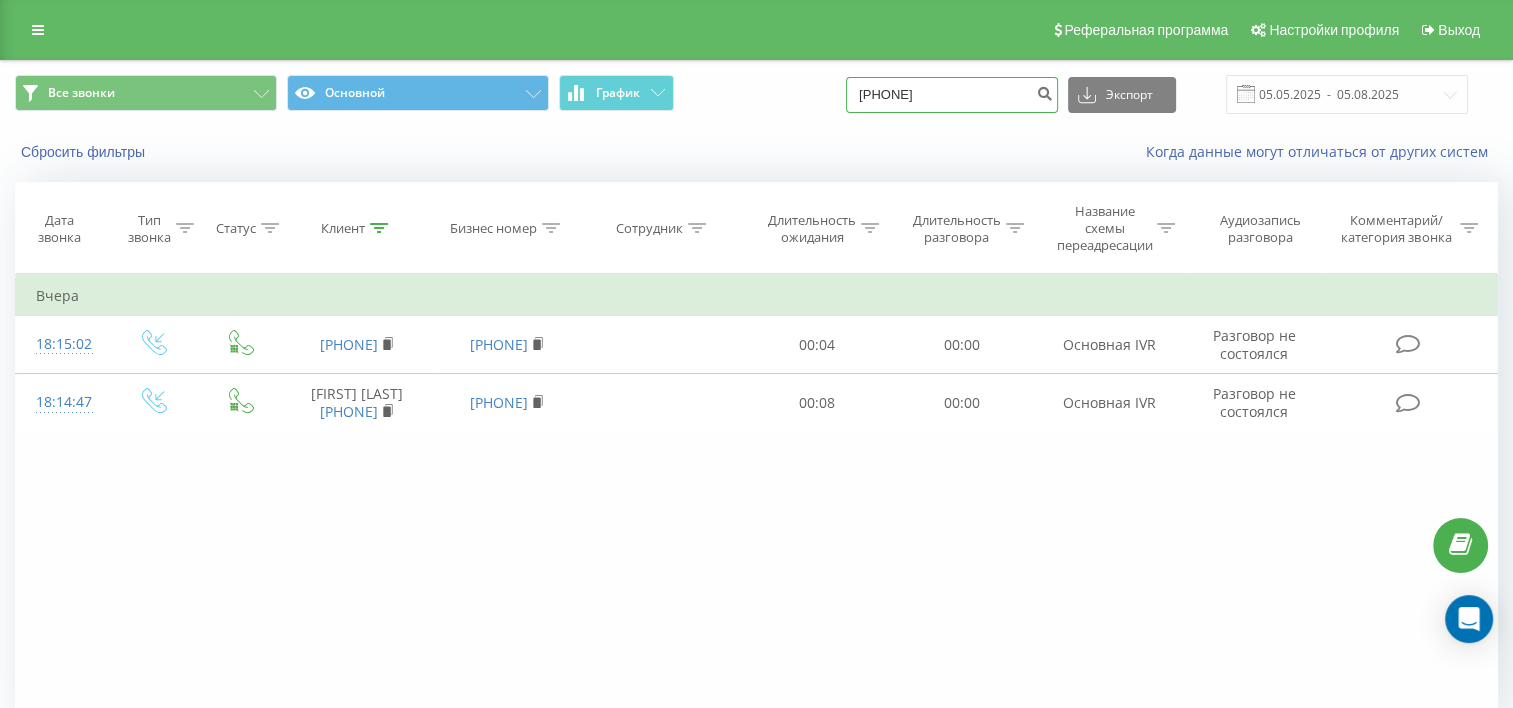 click on "[PHONE]" at bounding box center (952, 95) 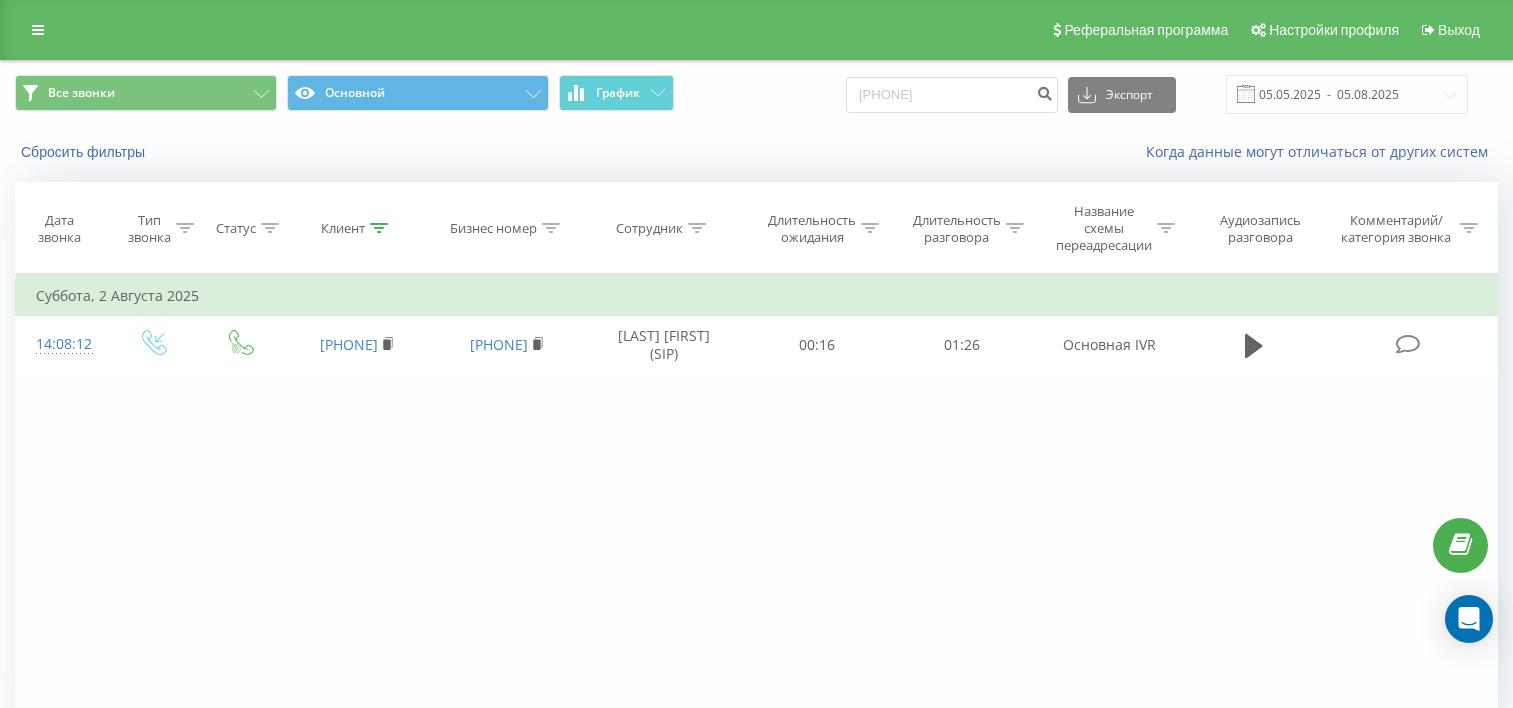 scroll, scrollTop: 0, scrollLeft: 0, axis: both 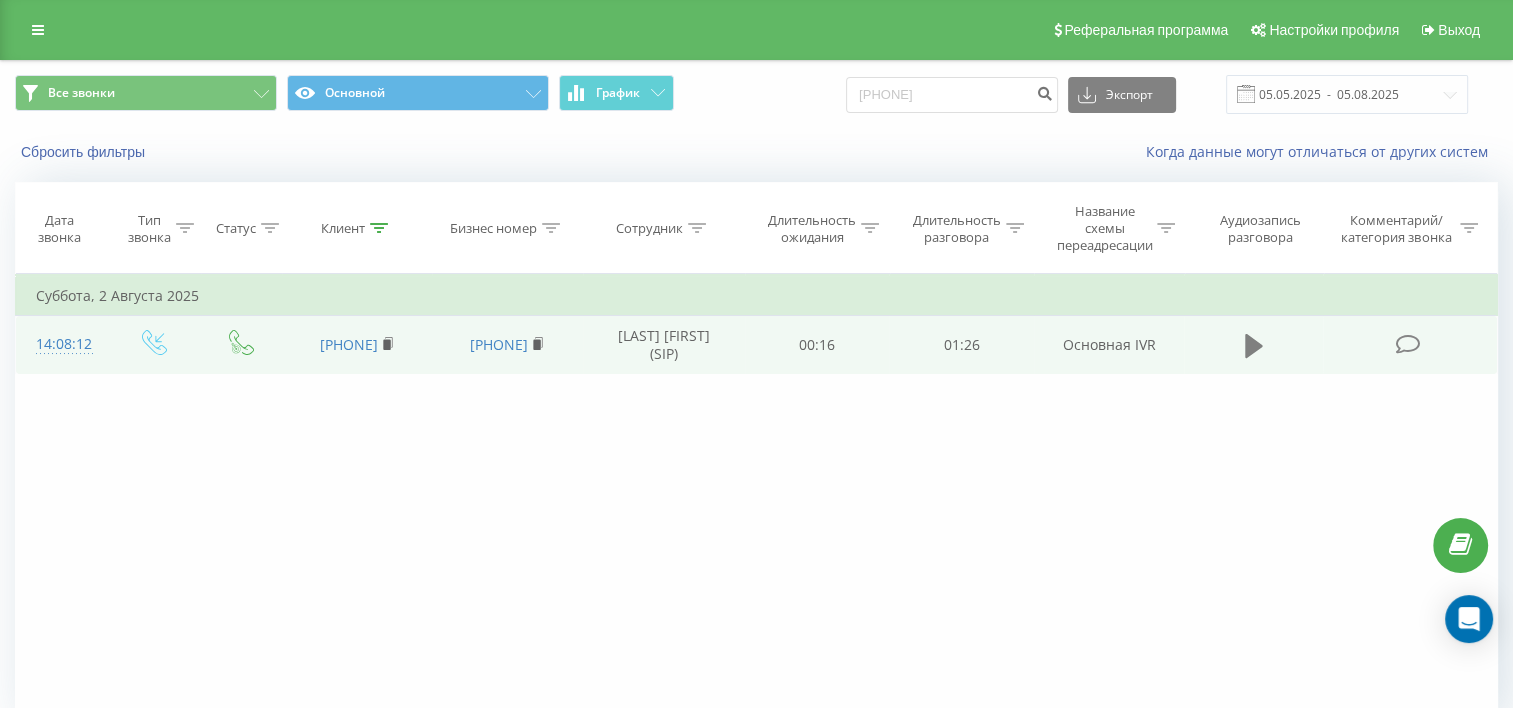 click at bounding box center [1254, 346] 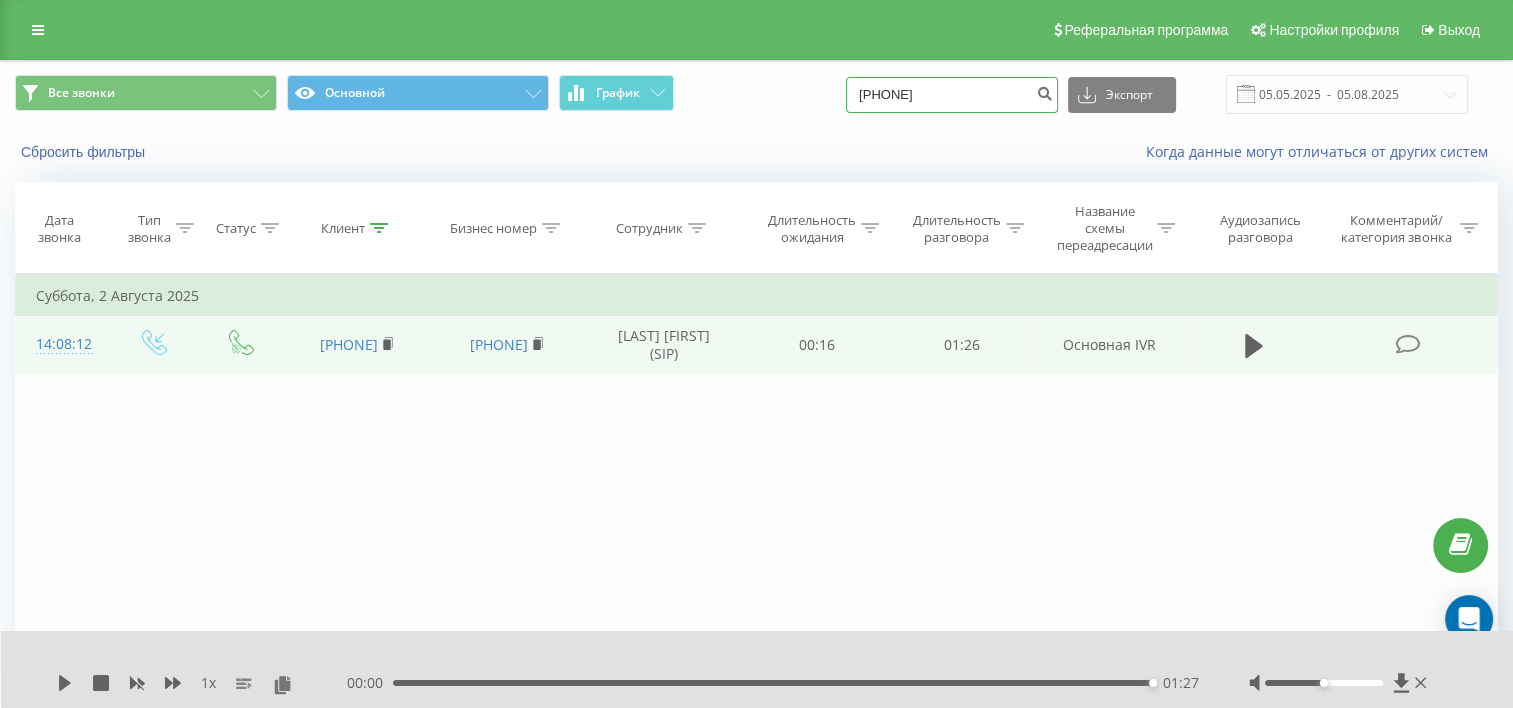 click on "[PHONE]" at bounding box center (952, 95) 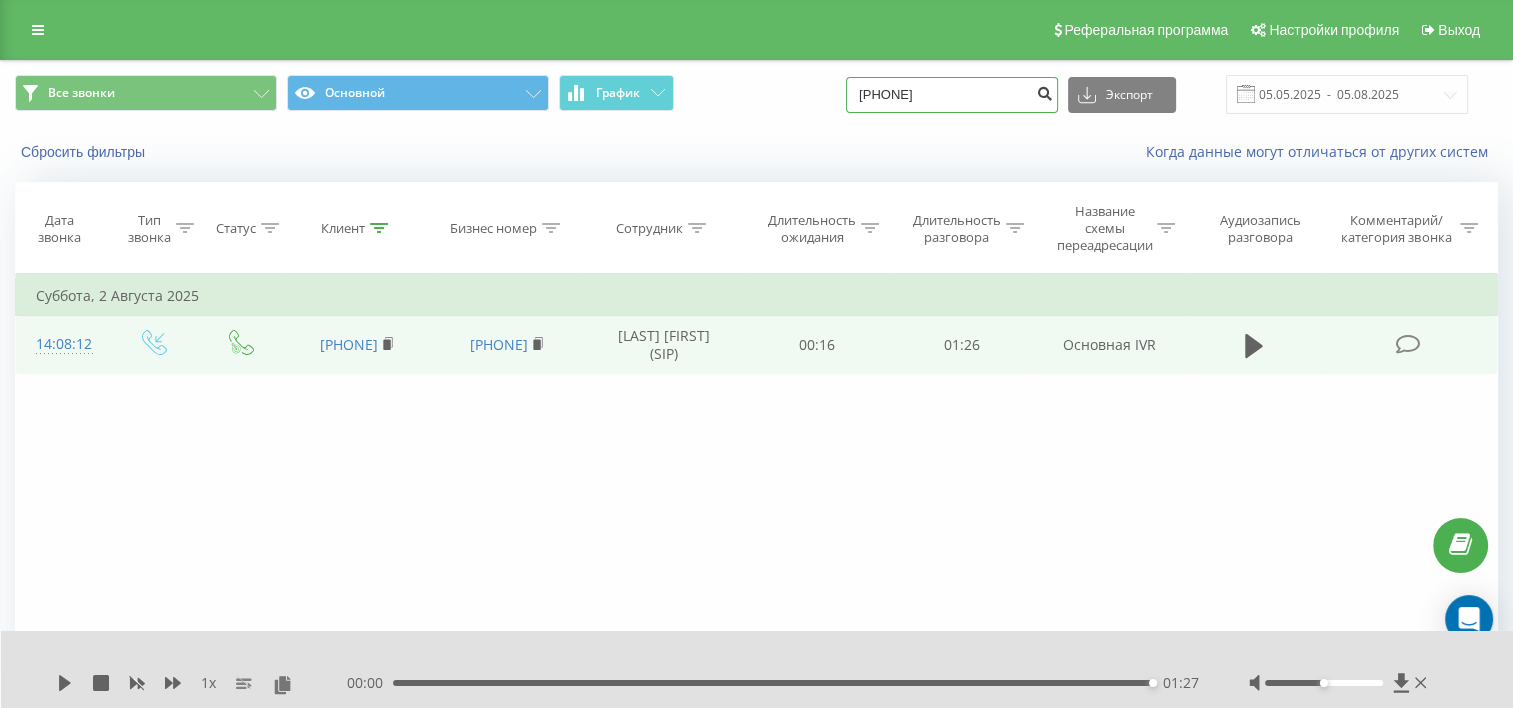 type on "77011413619" 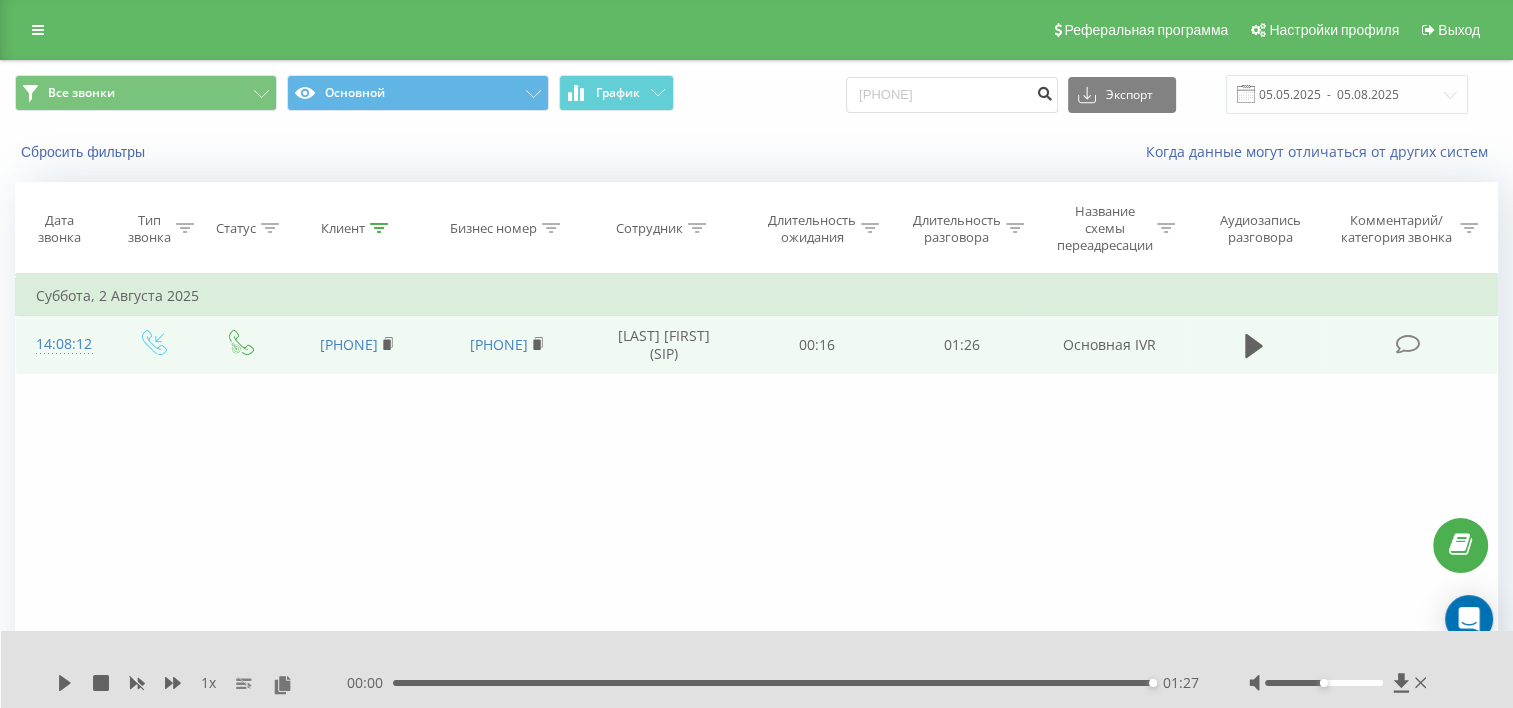 click at bounding box center [1044, 91] 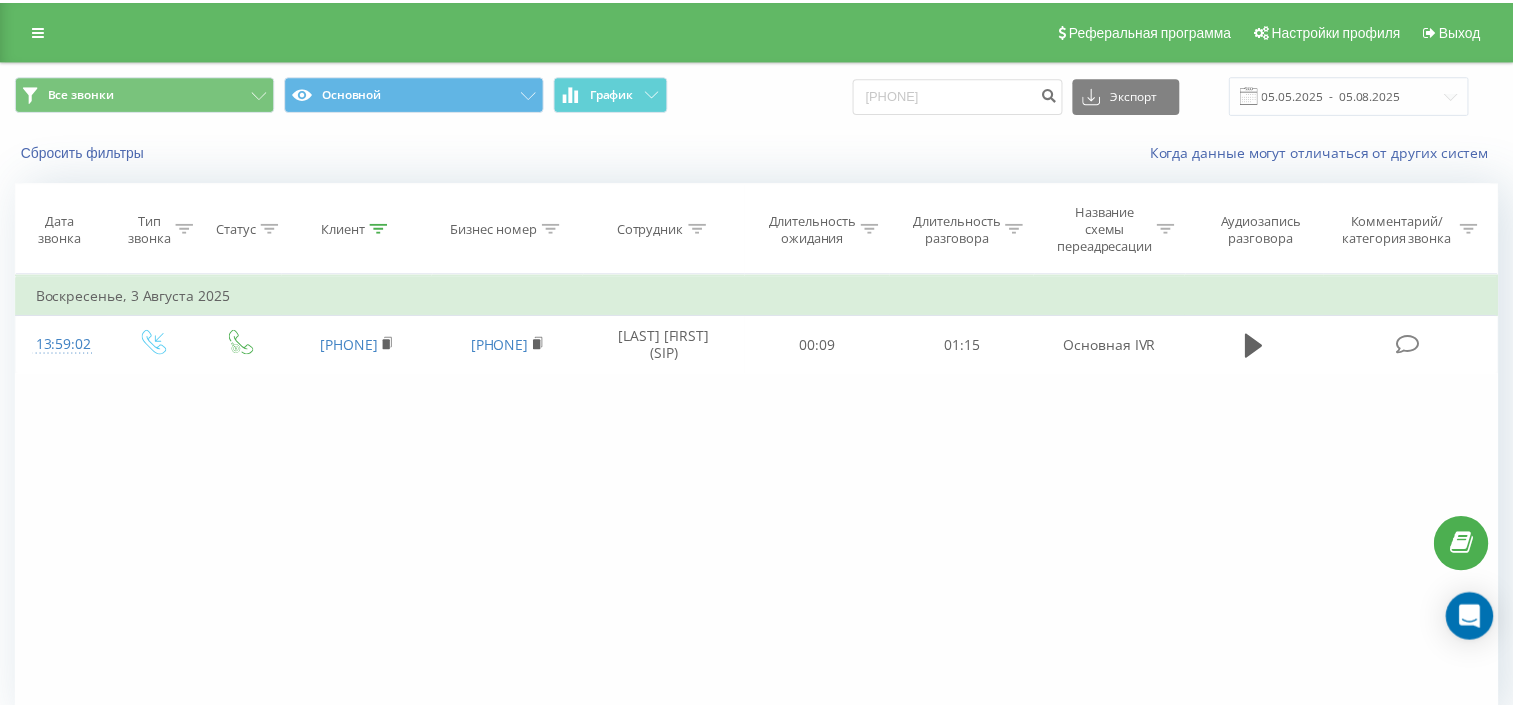 scroll, scrollTop: 0, scrollLeft: 0, axis: both 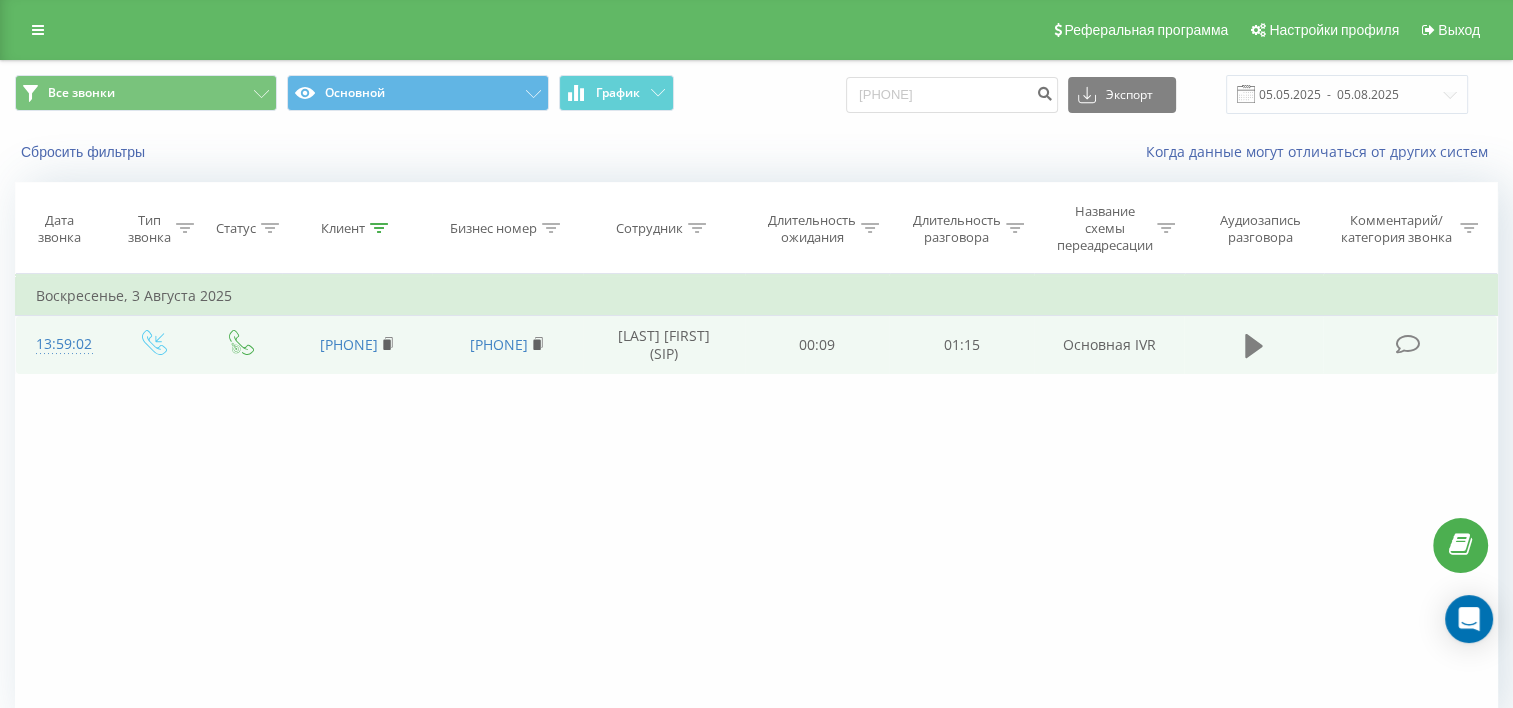 click 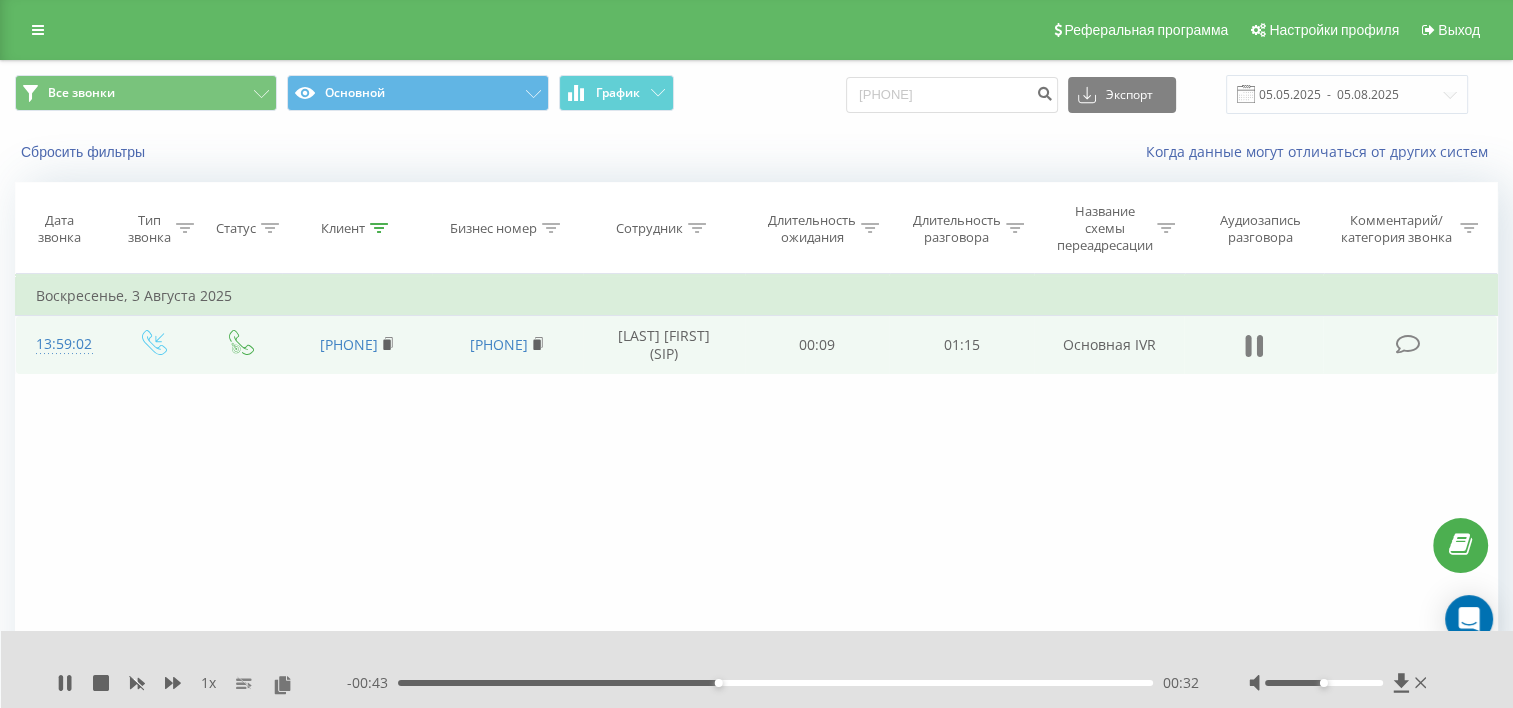 click 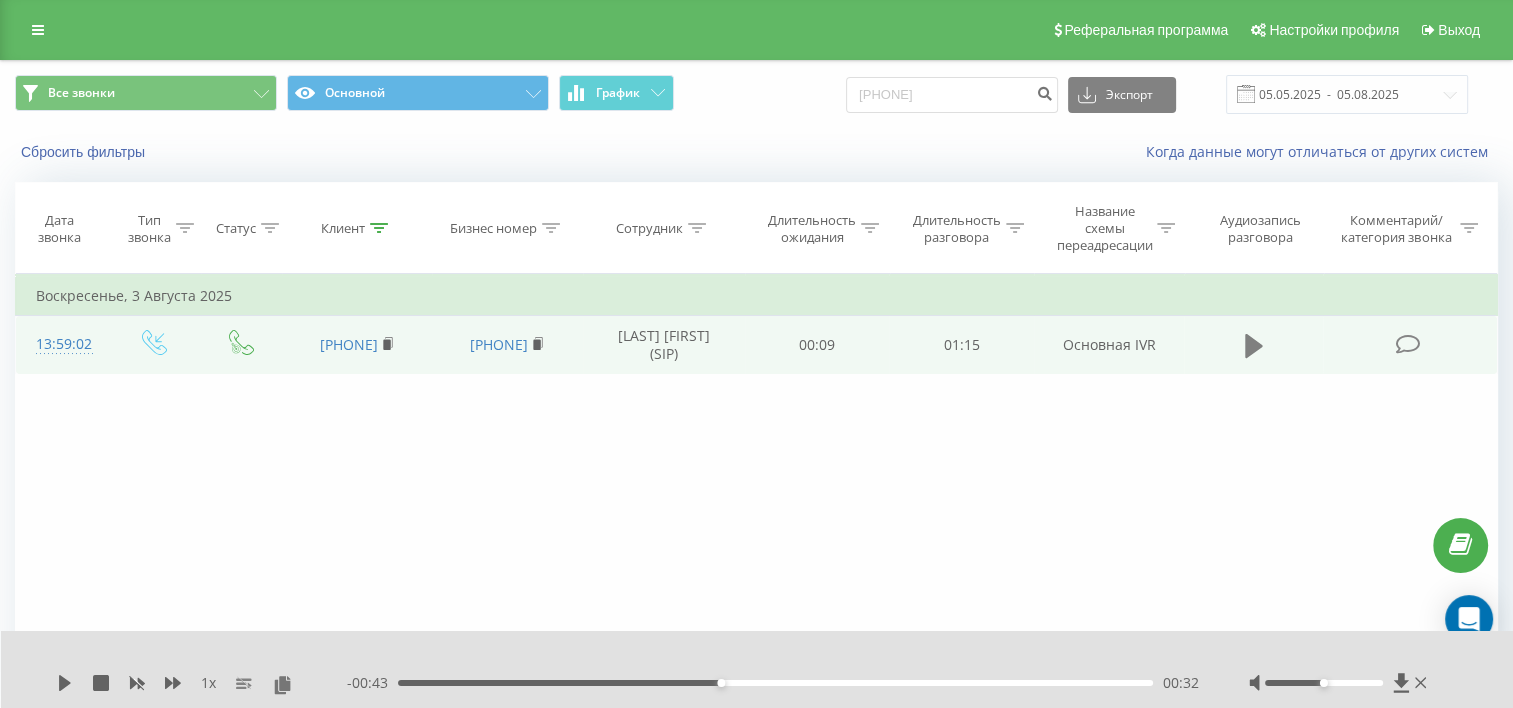click 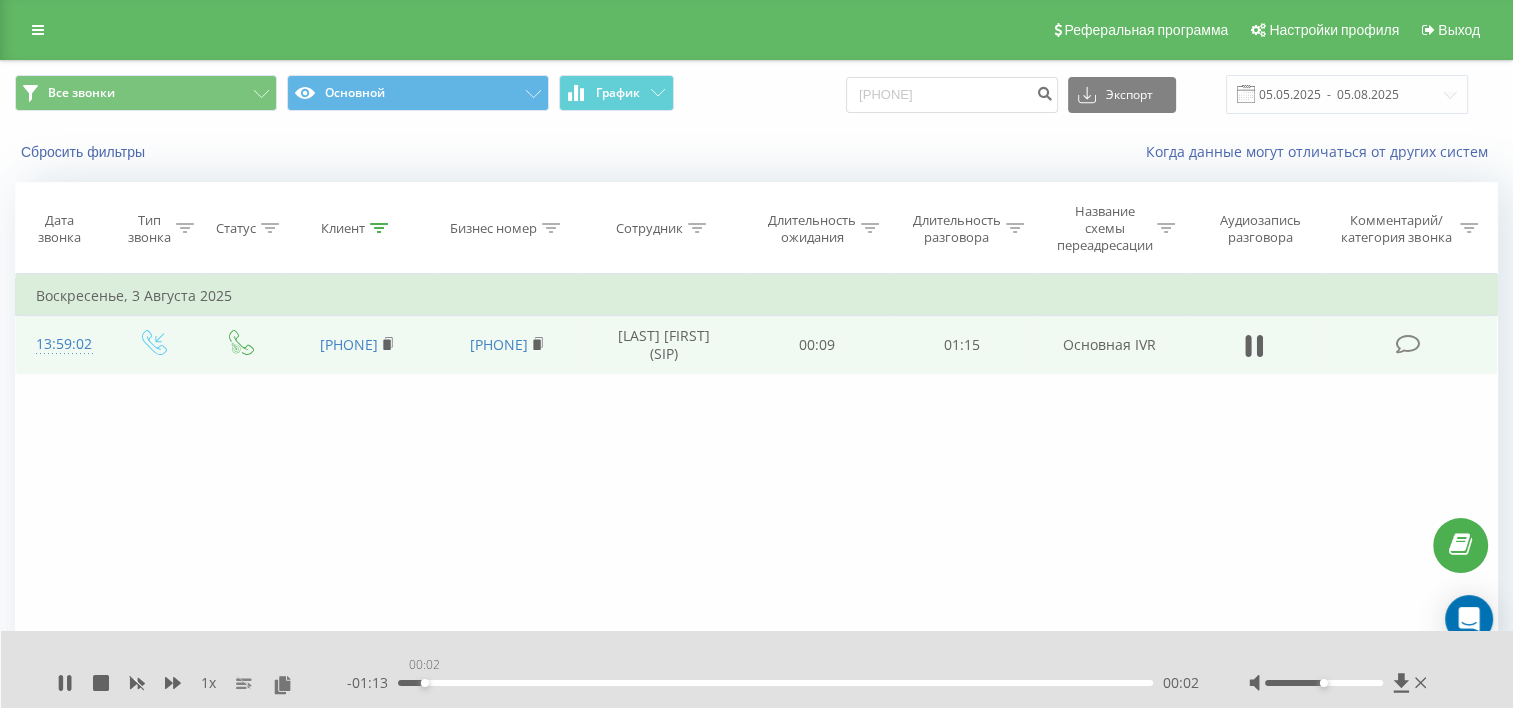 click on "00:02" at bounding box center (775, 683) 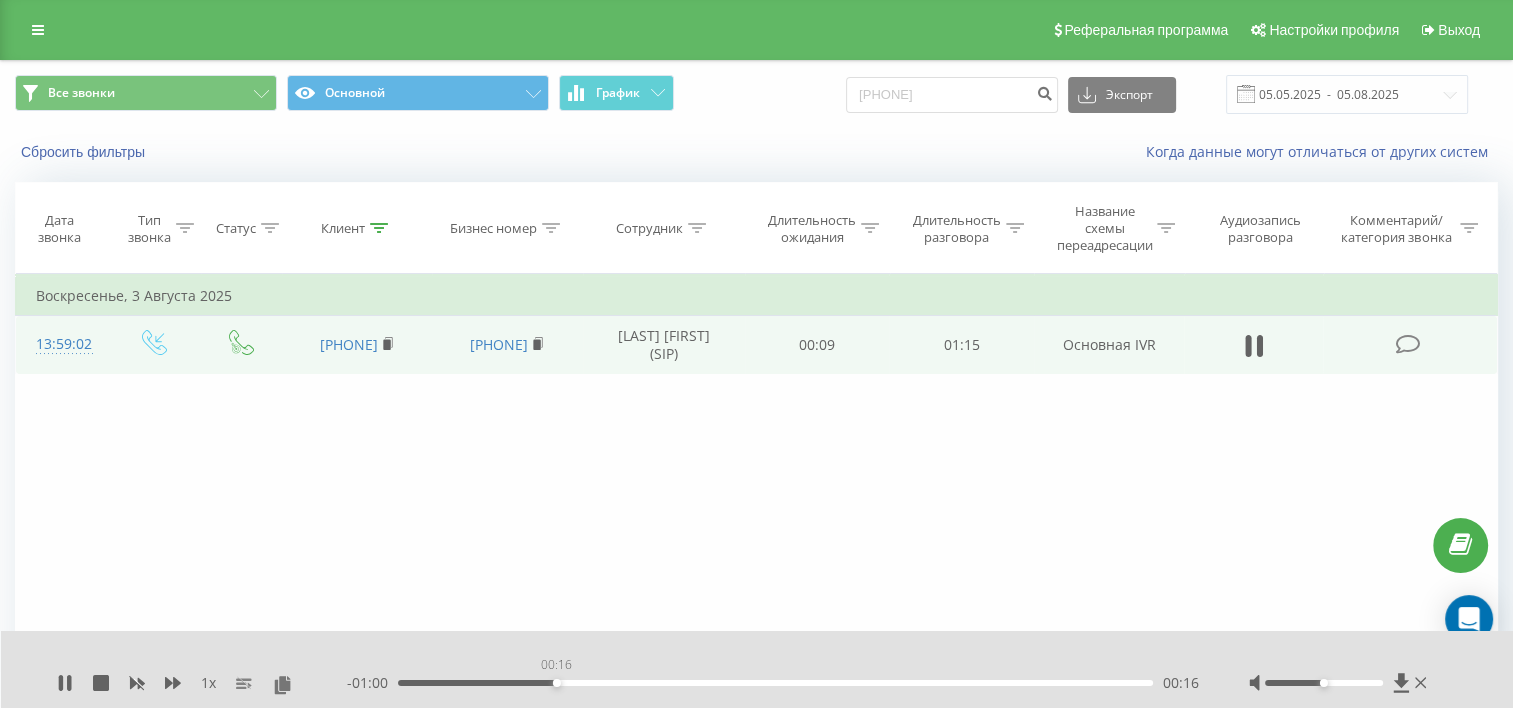 click on "00:16" at bounding box center (775, 683) 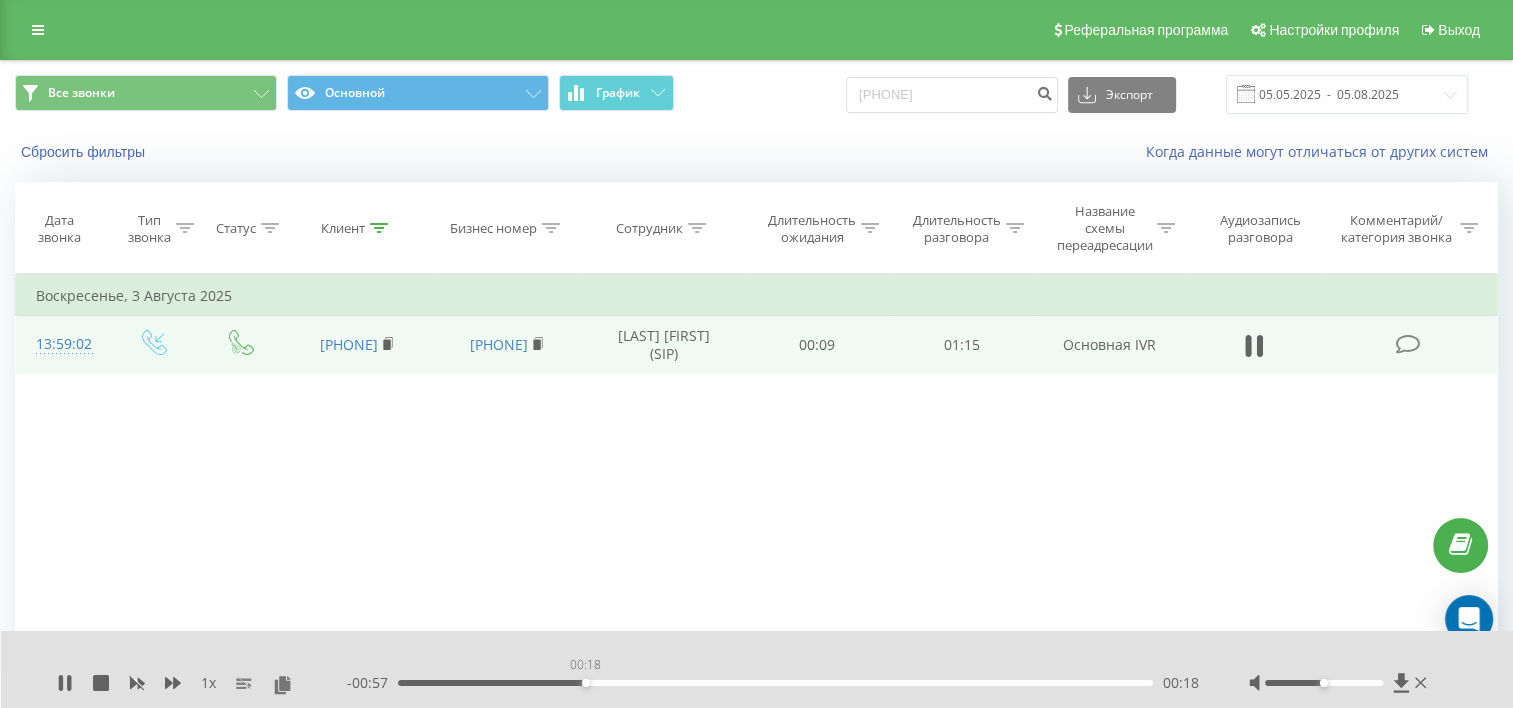 click on "00:18" at bounding box center (775, 683) 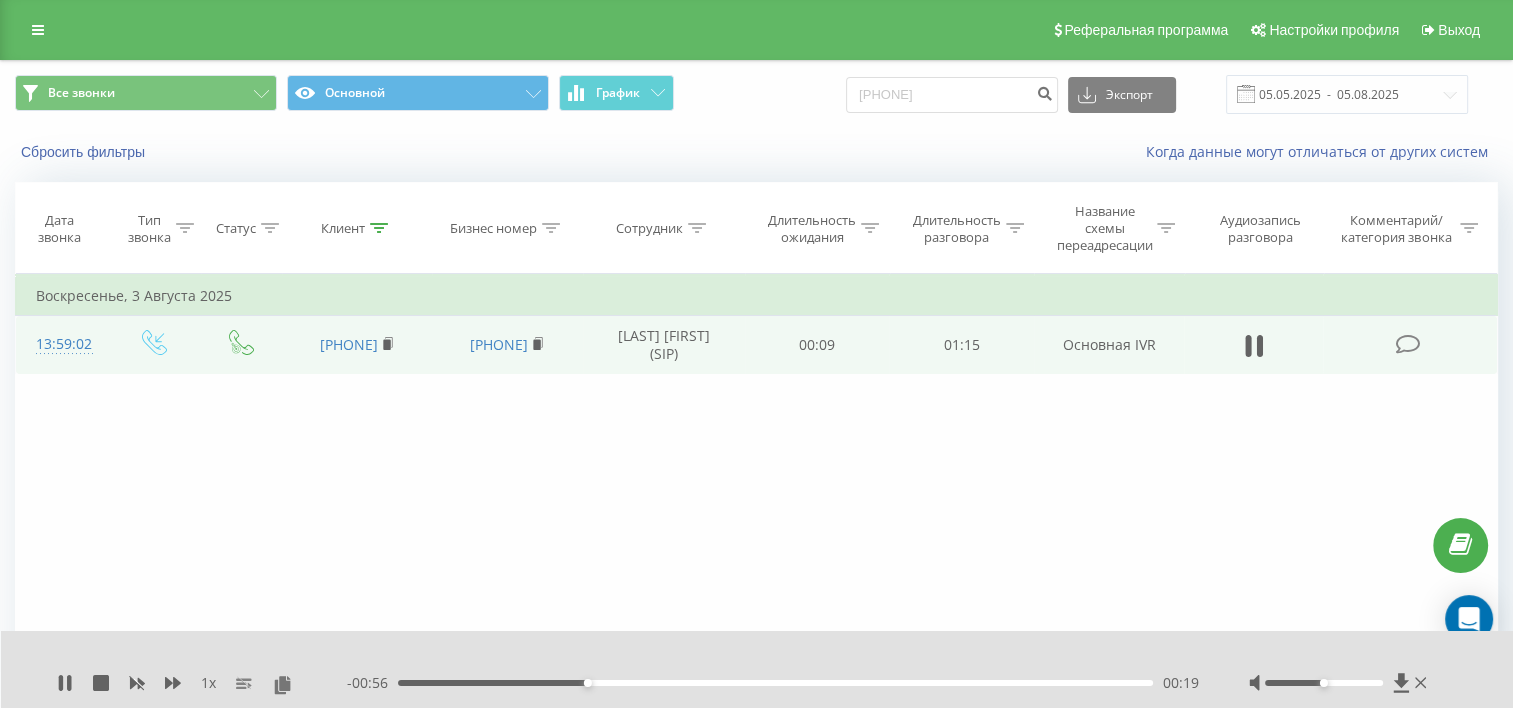 click on "00:19" at bounding box center [775, 683] 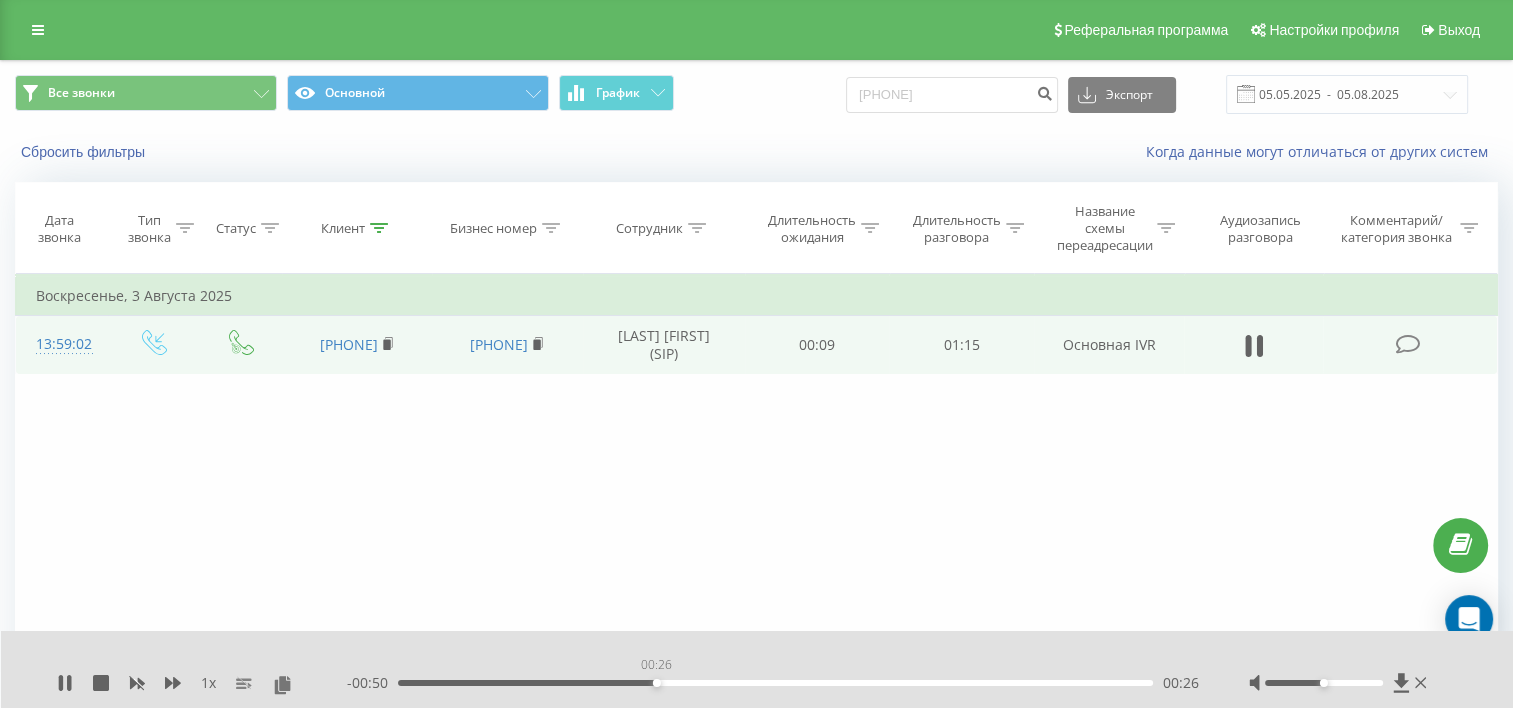 click on "00:26" at bounding box center [775, 683] 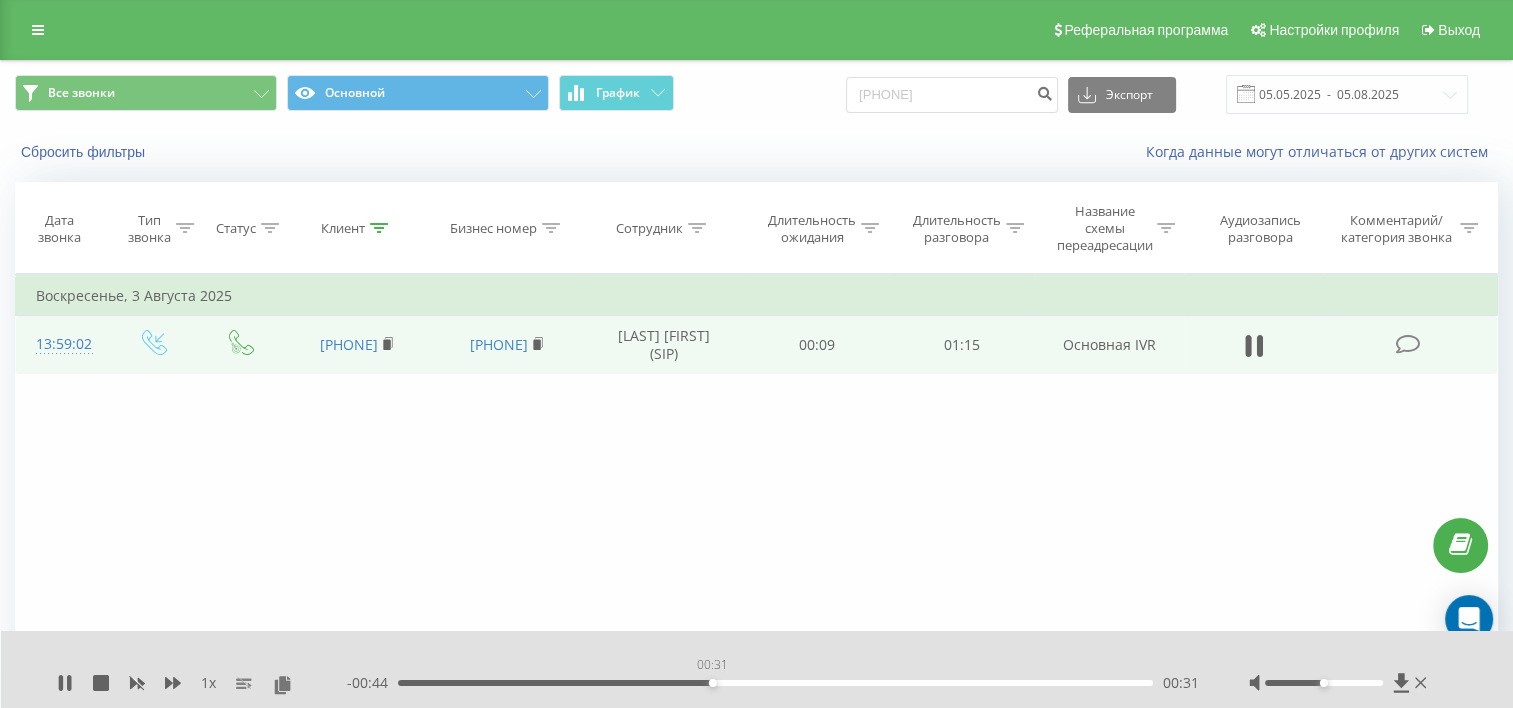 click on "00:31" at bounding box center (775, 683) 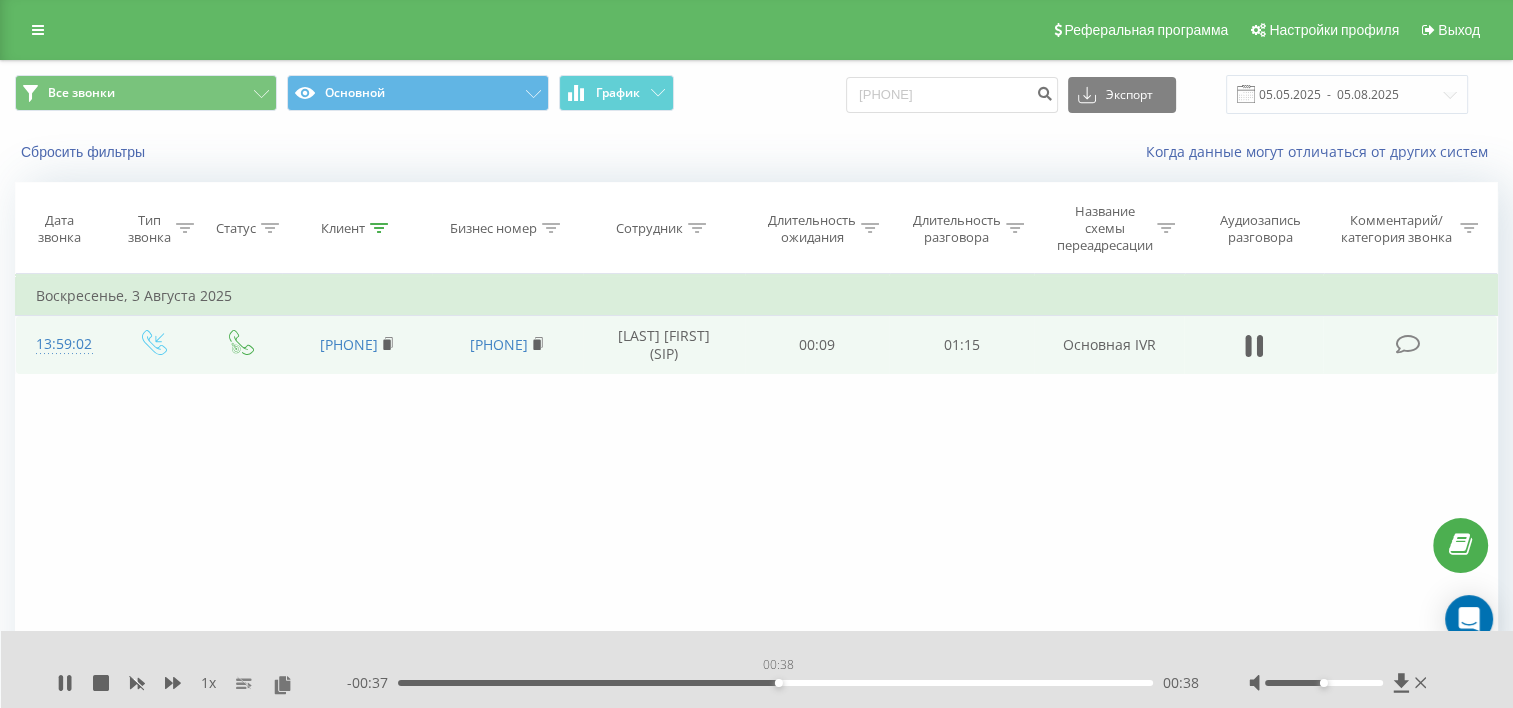 click on "00:38" at bounding box center (775, 683) 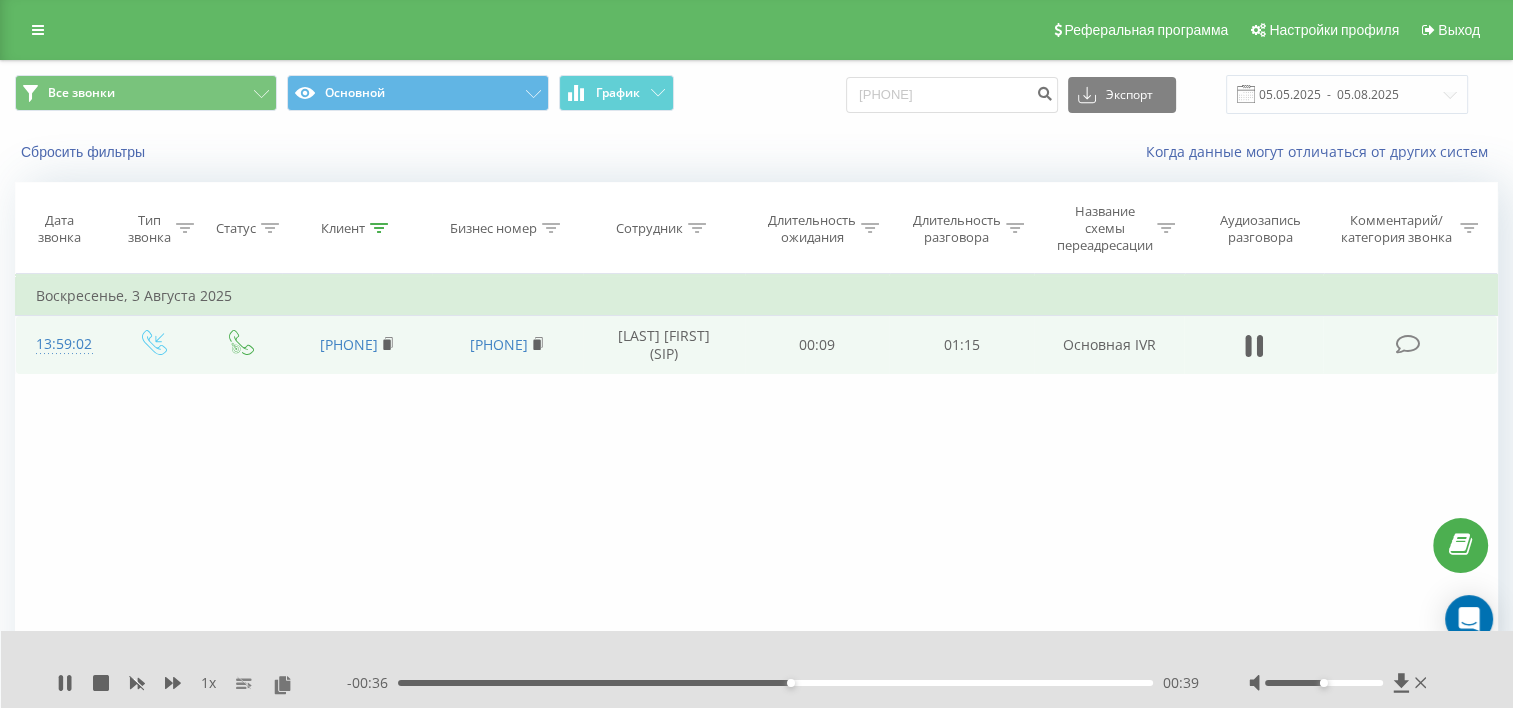 click on "00:39" at bounding box center [775, 683] 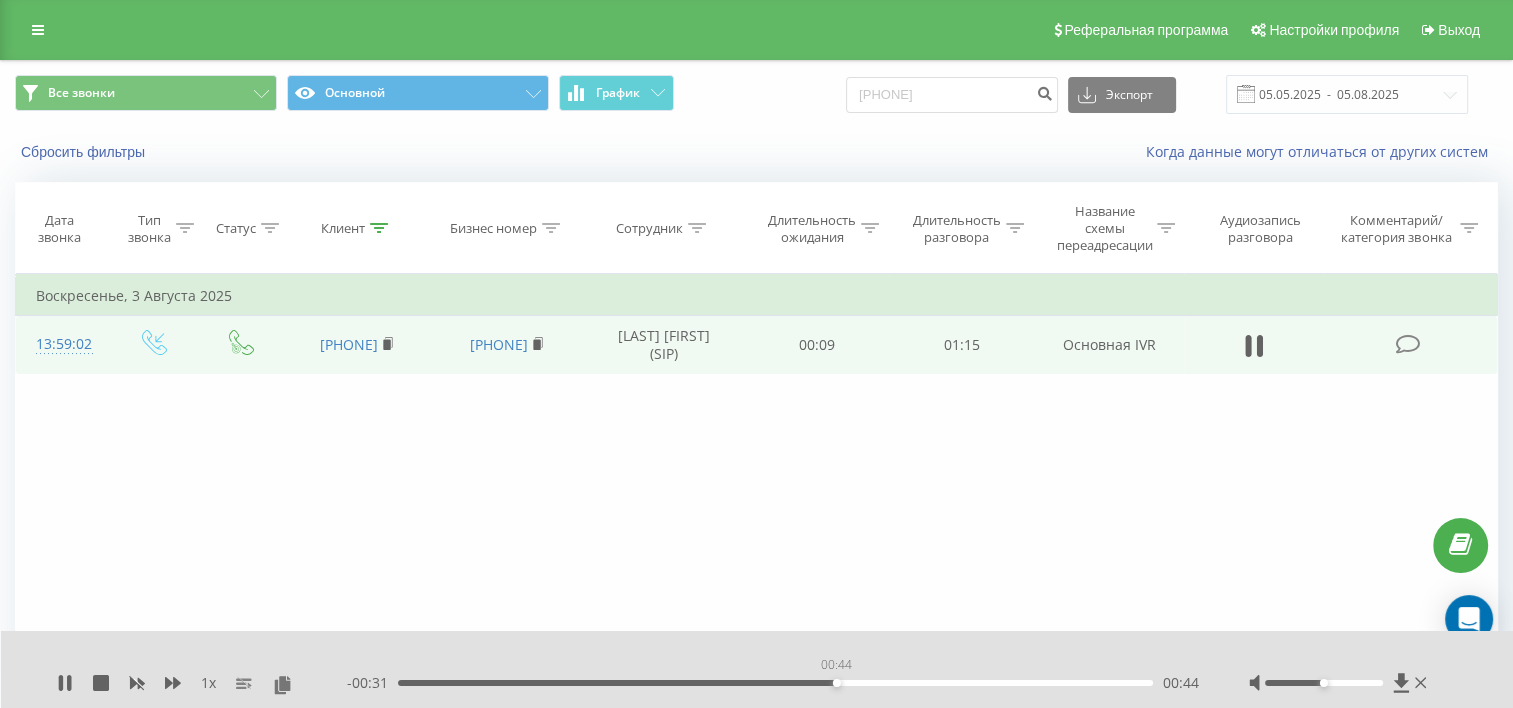 click on "00:44" at bounding box center (775, 683) 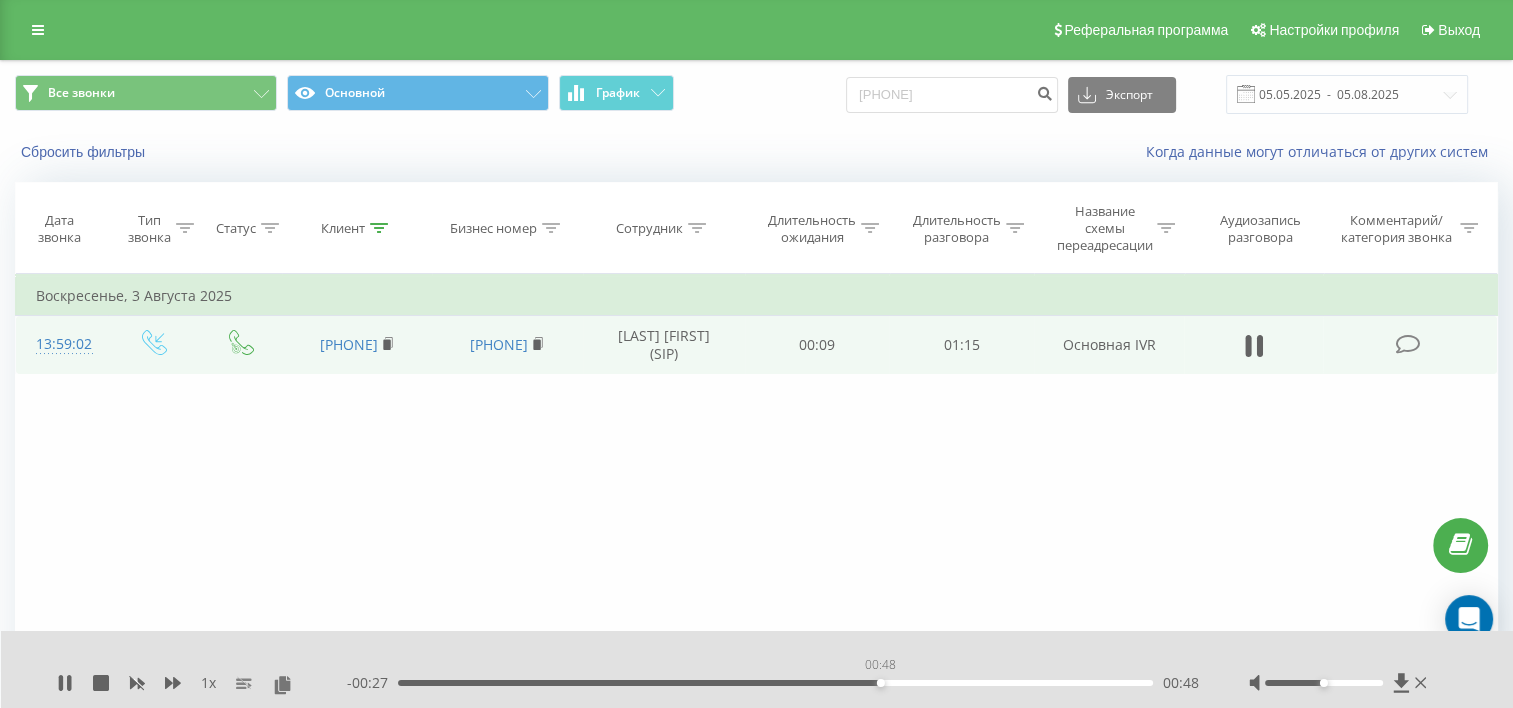 click on "00:48" at bounding box center [775, 683] 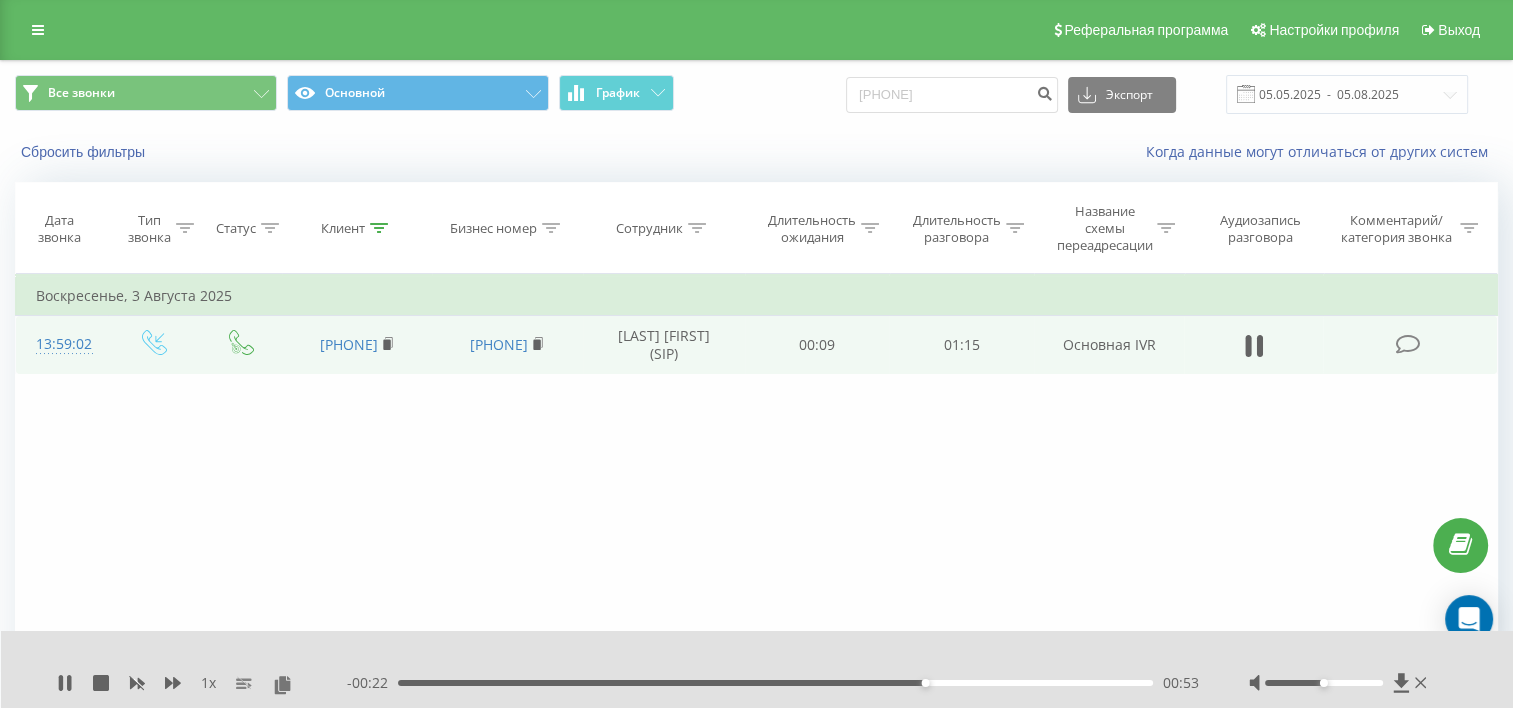 click on "00:53" at bounding box center [775, 683] 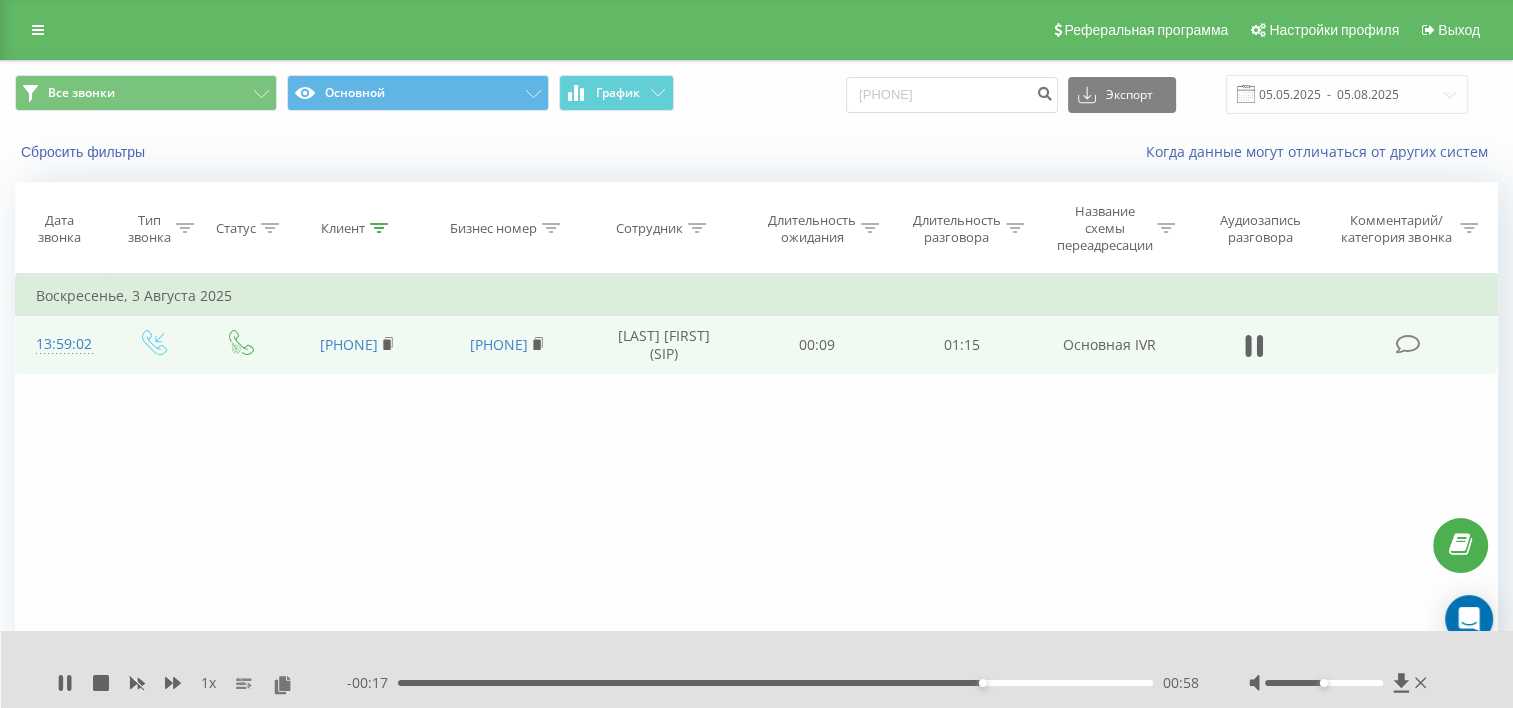 click on "00:58" at bounding box center [775, 683] 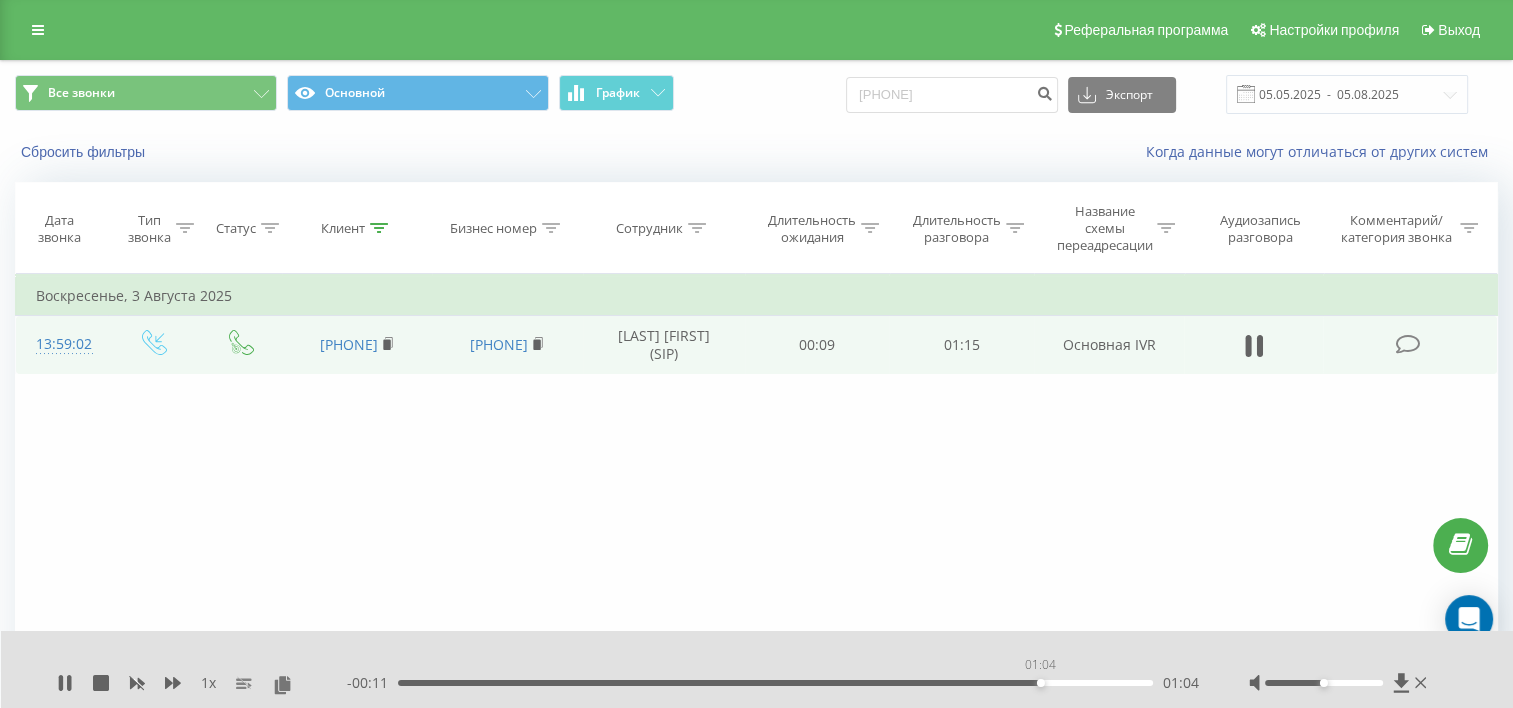 click on "01:04" at bounding box center (775, 683) 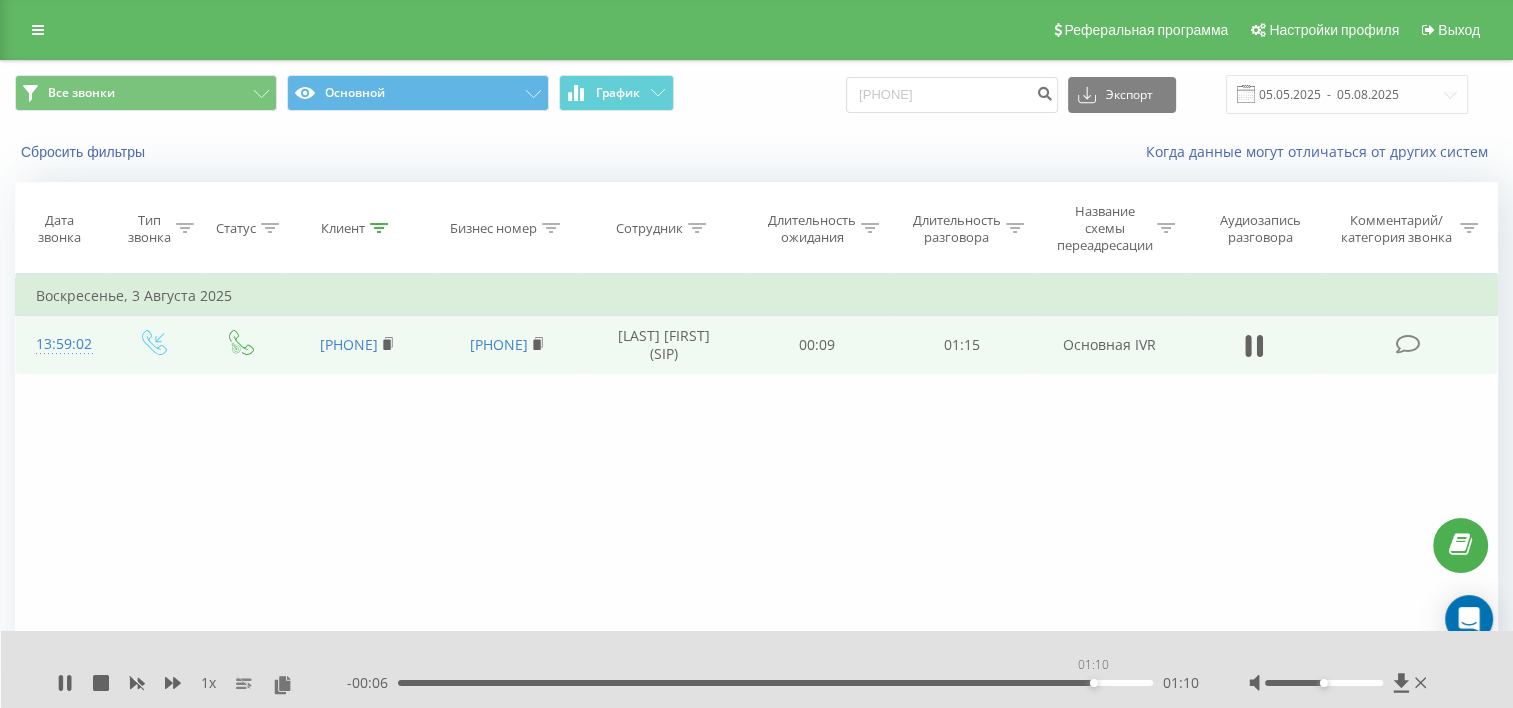 click on "01:10" at bounding box center (775, 683) 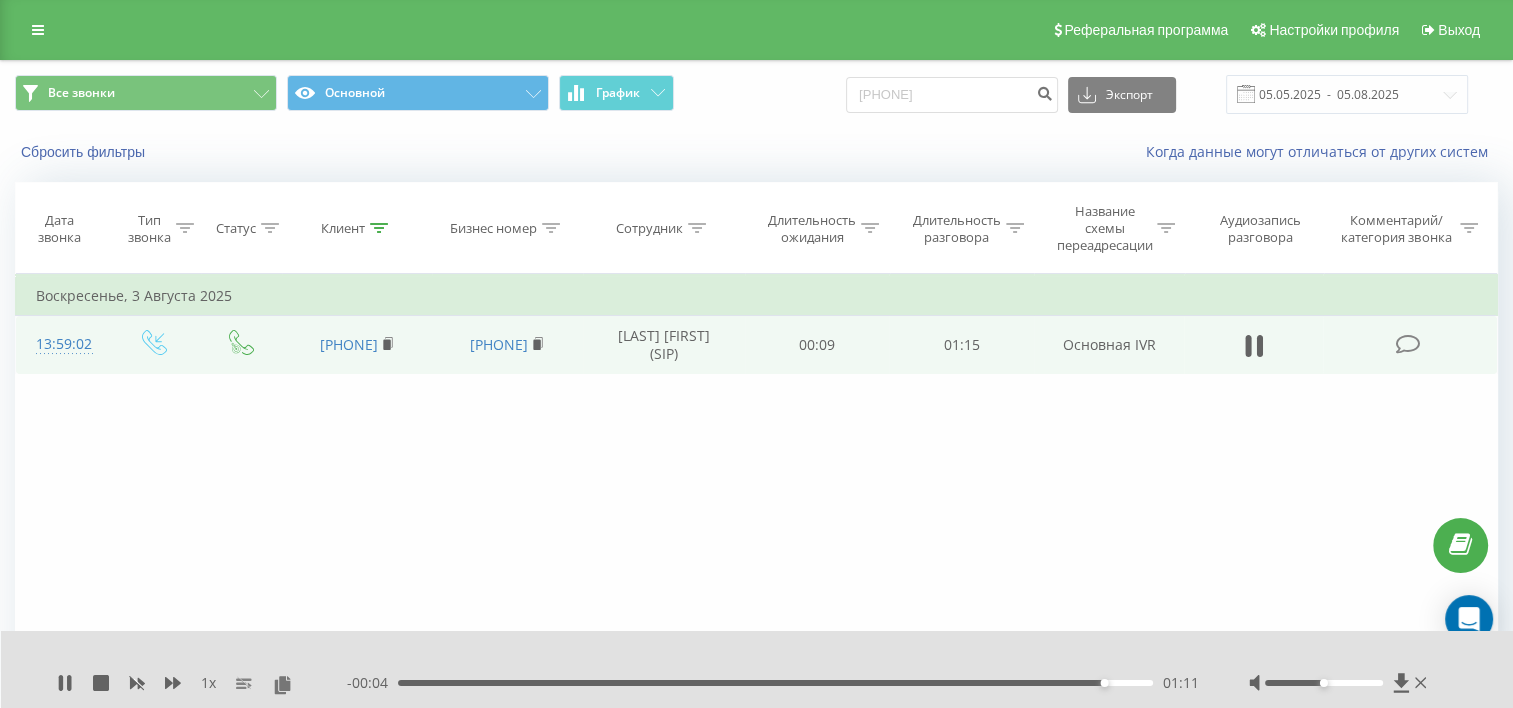 click on "- 00:04 01:11   01:11" at bounding box center [773, 683] 